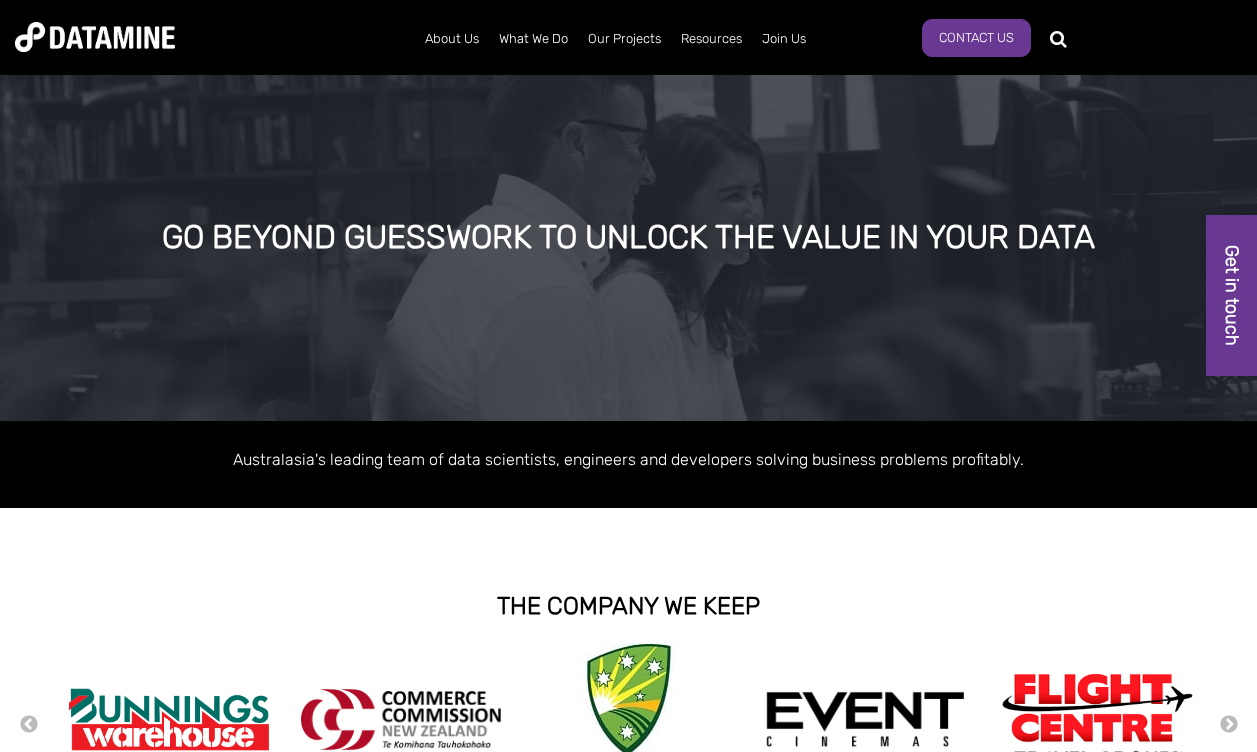 scroll, scrollTop: 0, scrollLeft: 0, axis: both 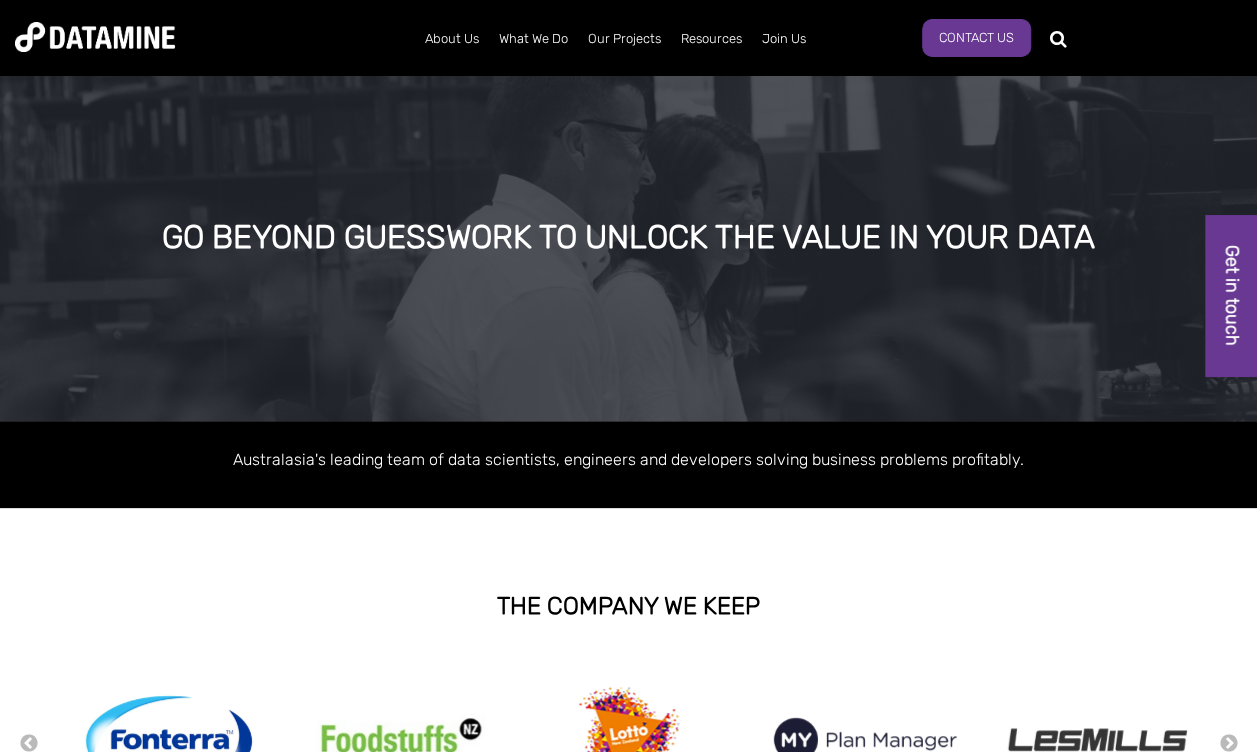 click at bounding box center [629, 743] 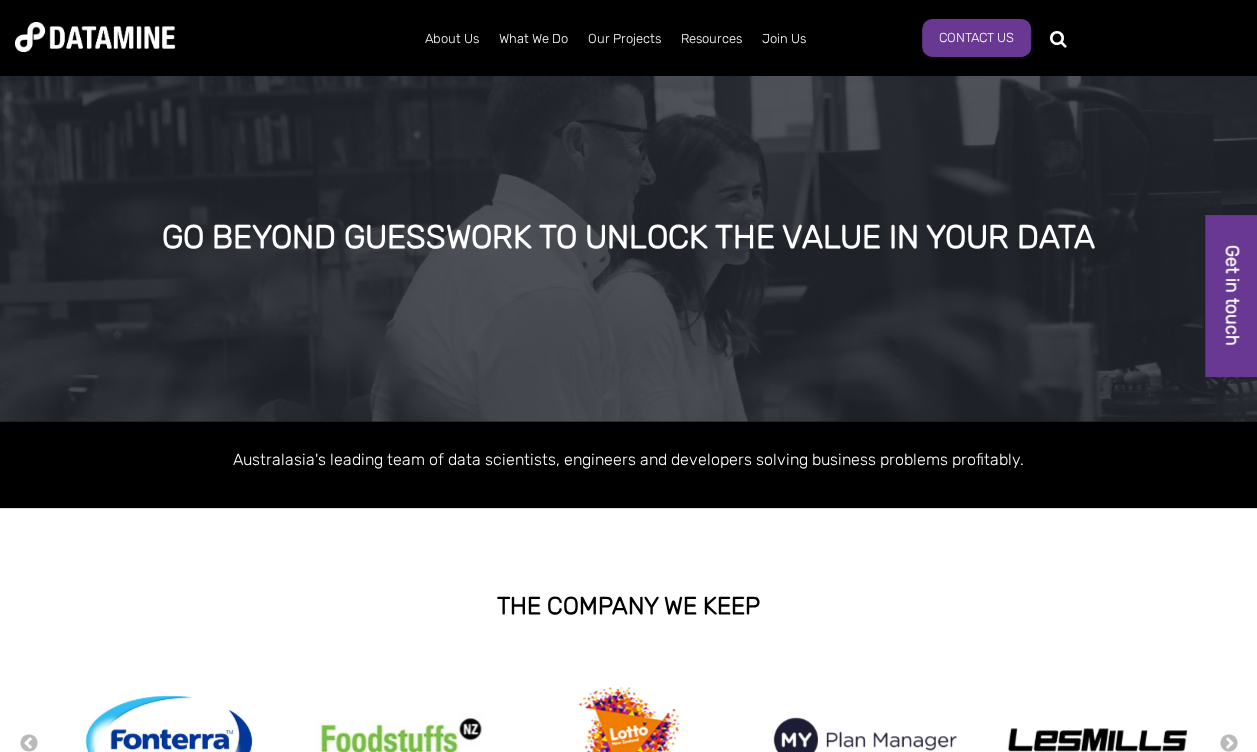 click at bounding box center (629, 739) 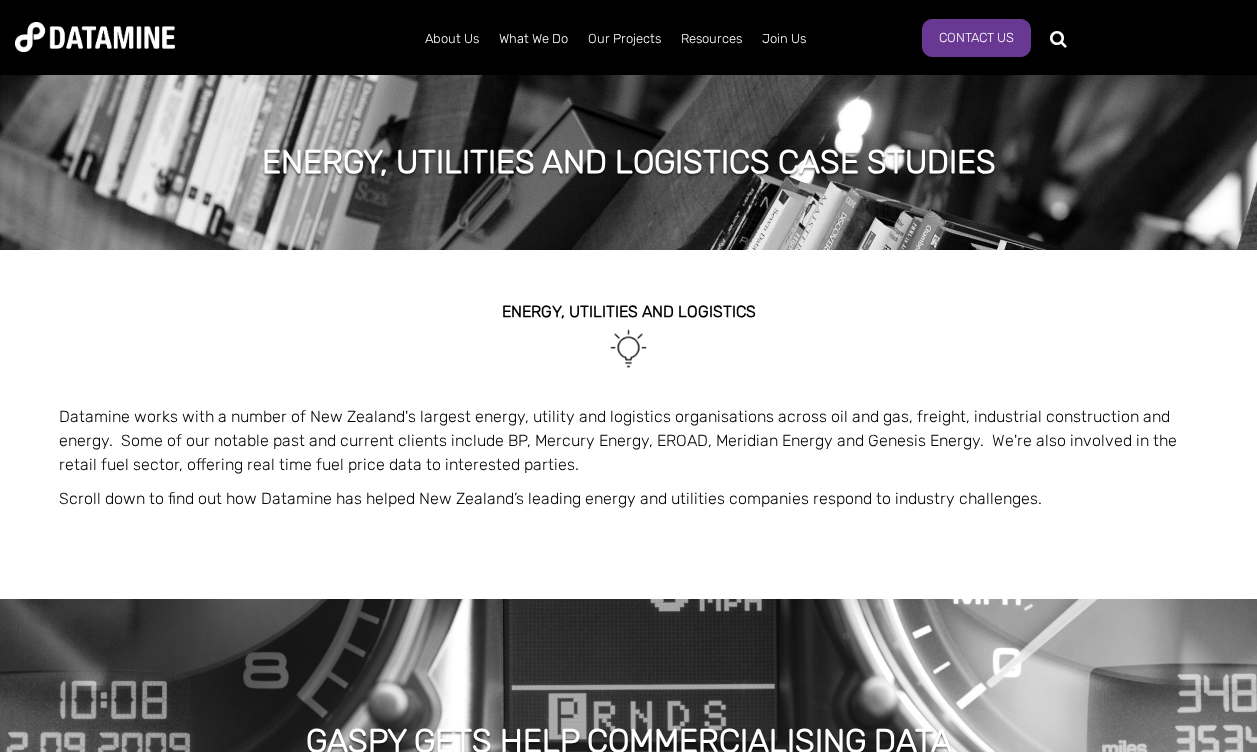 scroll, scrollTop: 0, scrollLeft: 0, axis: both 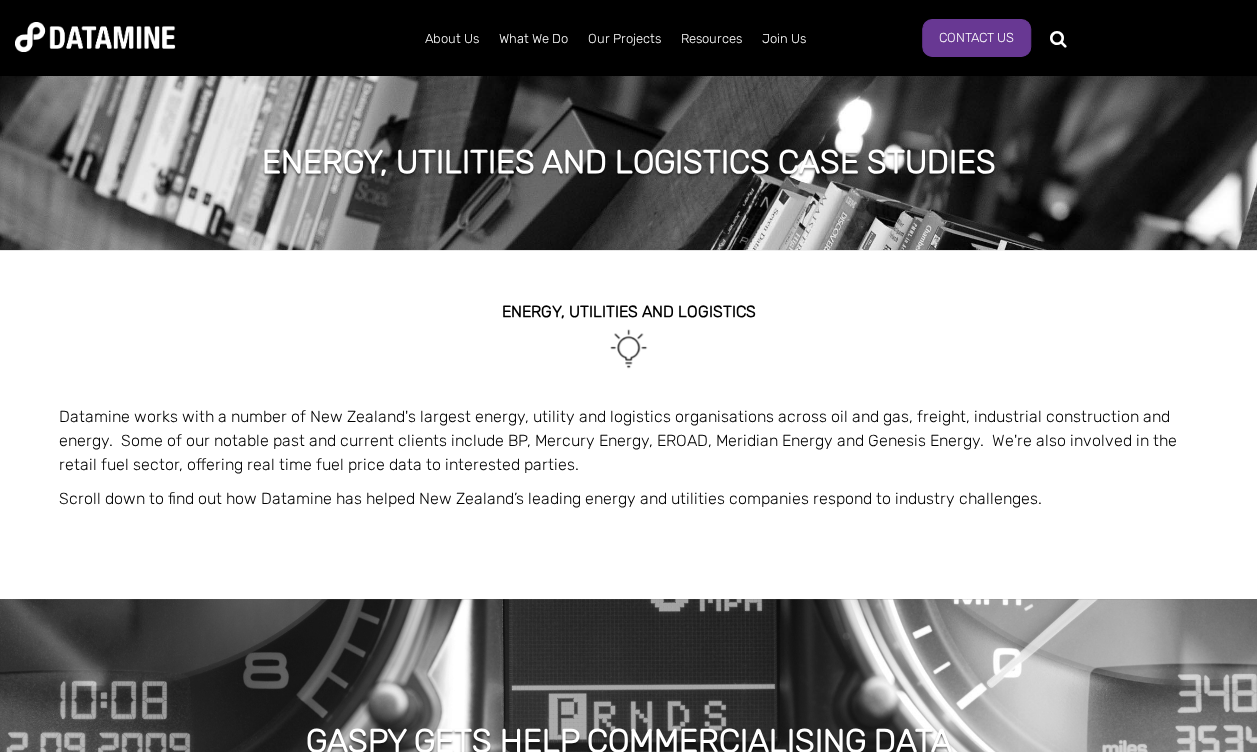 click on "energy, UTILITIES AND LOGISTICS
Datamine works with a number of New Zealand's largest energy, utility and logistics organisations across oil and gas, freight, industrial construction and energy.  Some of our notable past and current clients include BP, Mercury Energy, EROAD, Meridian Energy and Genesis Energy.  We're also involved in the retail fuel sector, offering real time fuel price data to interested parties.
Scroll down to find out how Datamine has helped New Zealand’s leading energy and utilities companies respond to industry challenges." at bounding box center (628, 424) 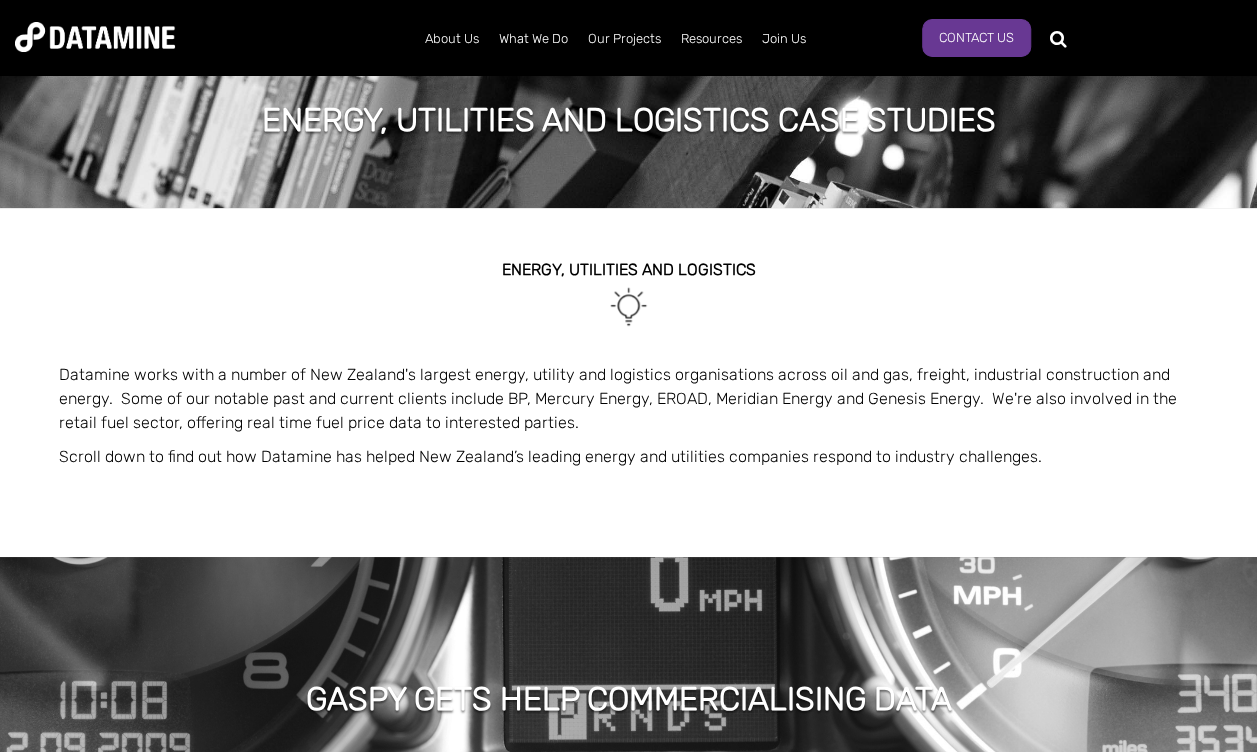 scroll, scrollTop: 0, scrollLeft: 0, axis: both 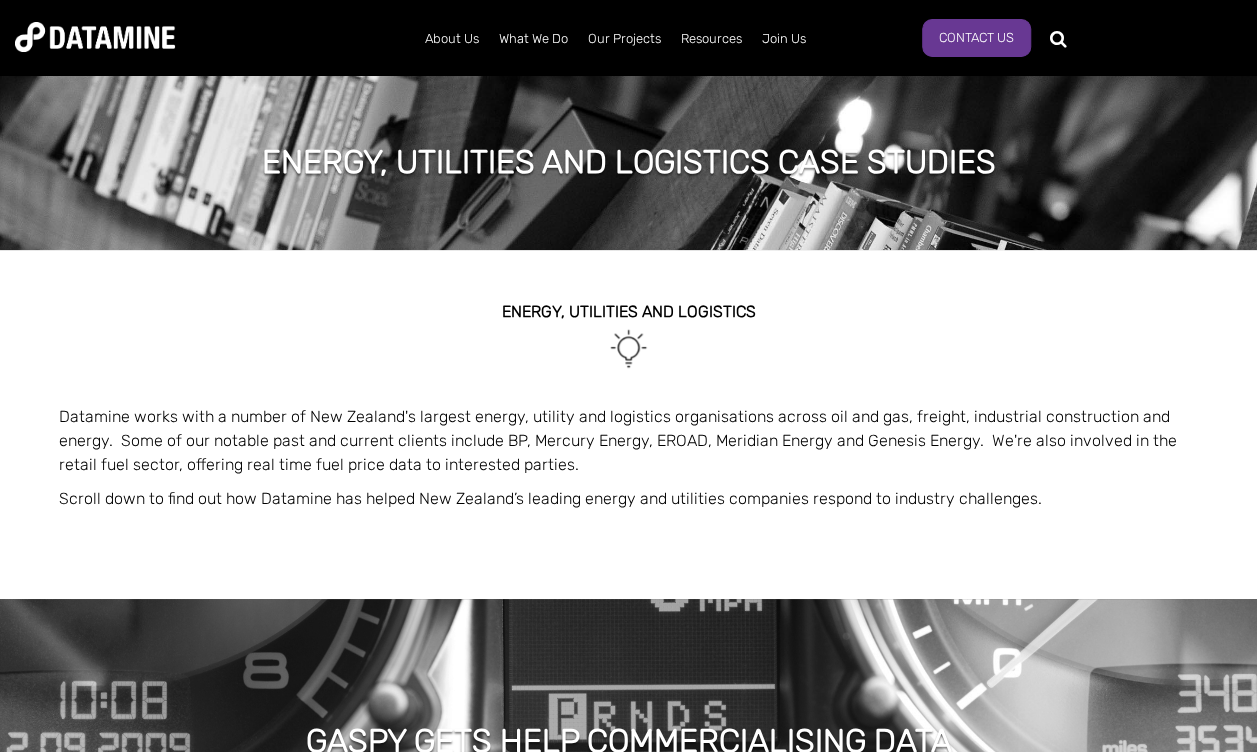 click on "About Us" at bounding box center (452, 39) 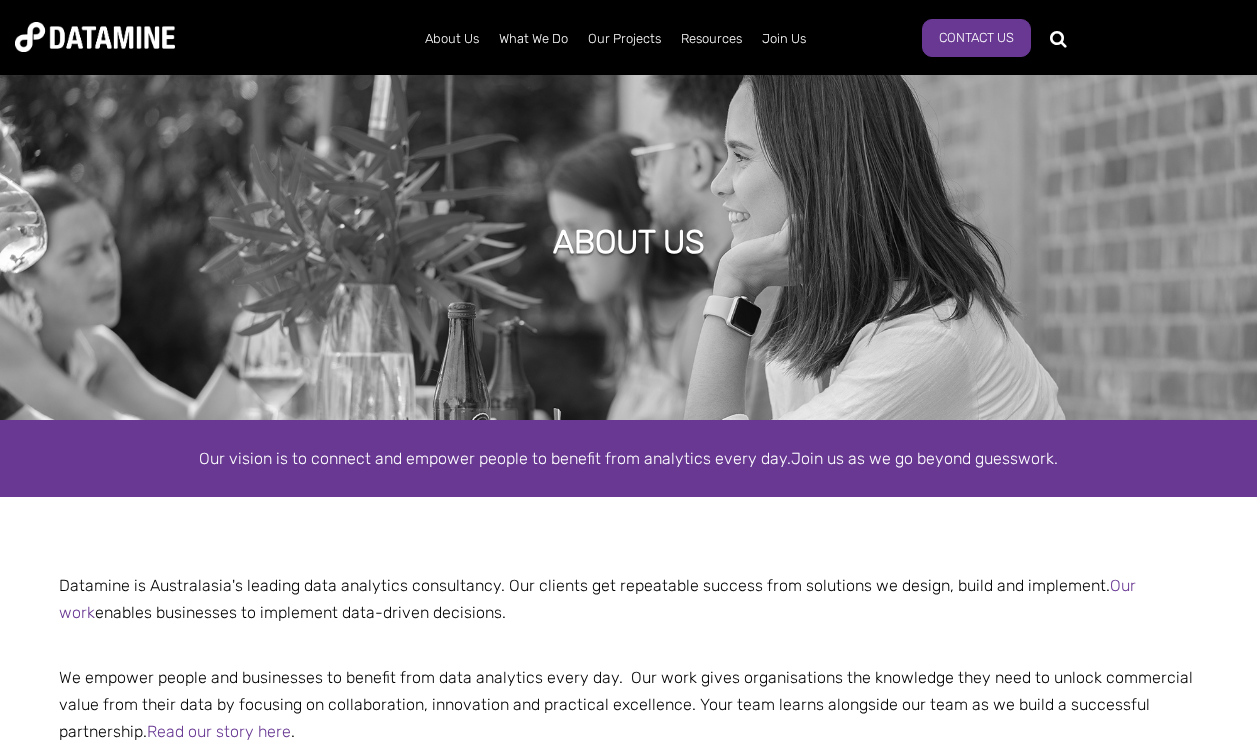 scroll, scrollTop: 0, scrollLeft: 0, axis: both 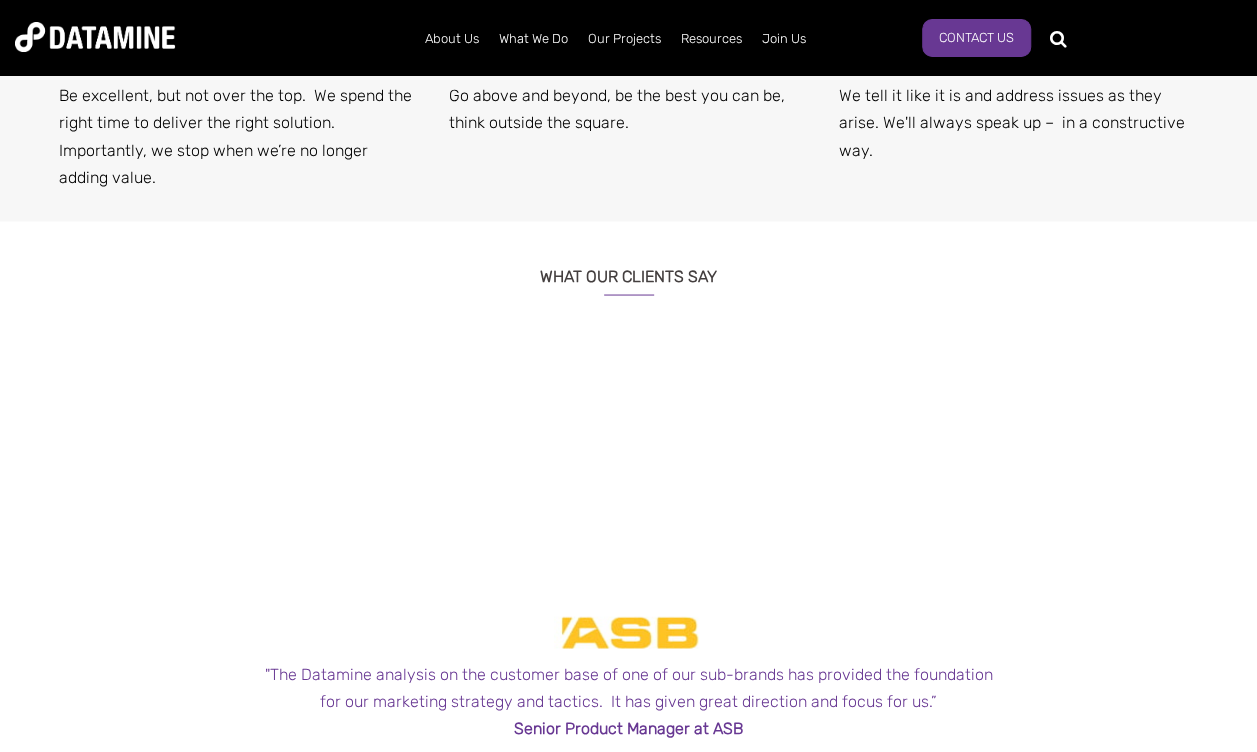 click on "What We Do" at bounding box center (533, 39) 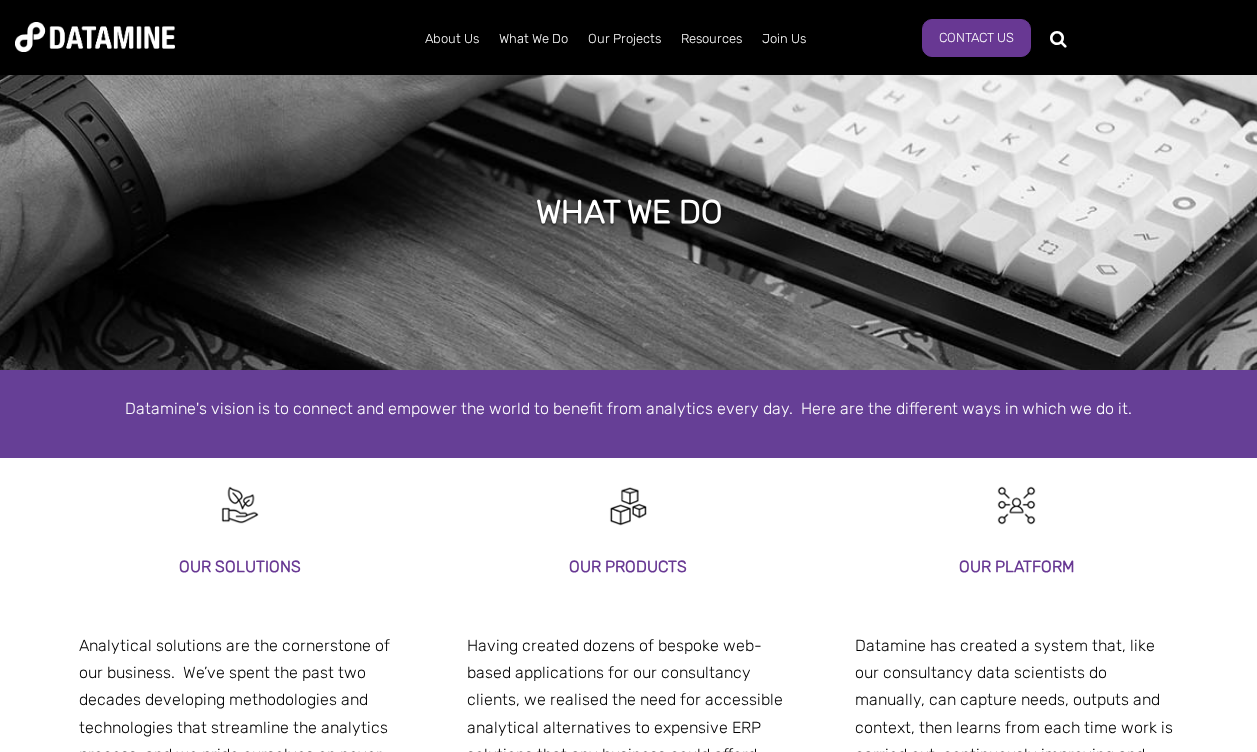 scroll, scrollTop: 0, scrollLeft: 0, axis: both 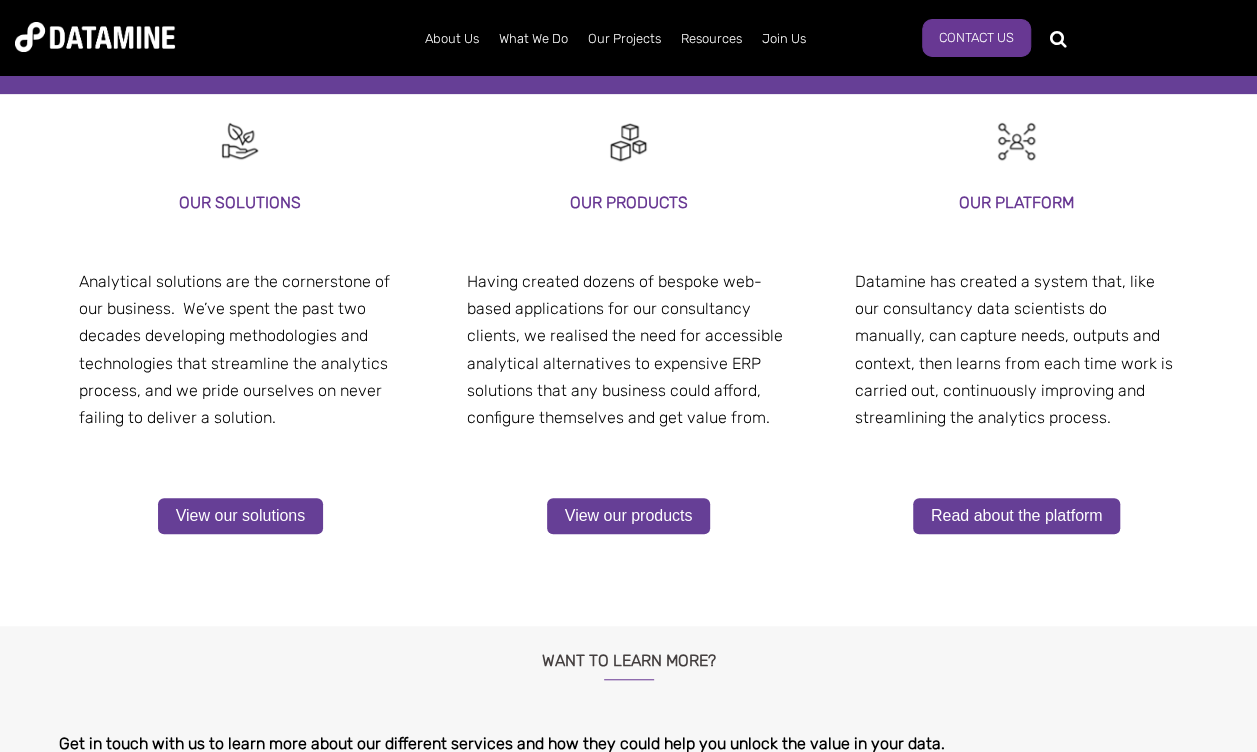 click on "Our Projects" at bounding box center [624, 39] 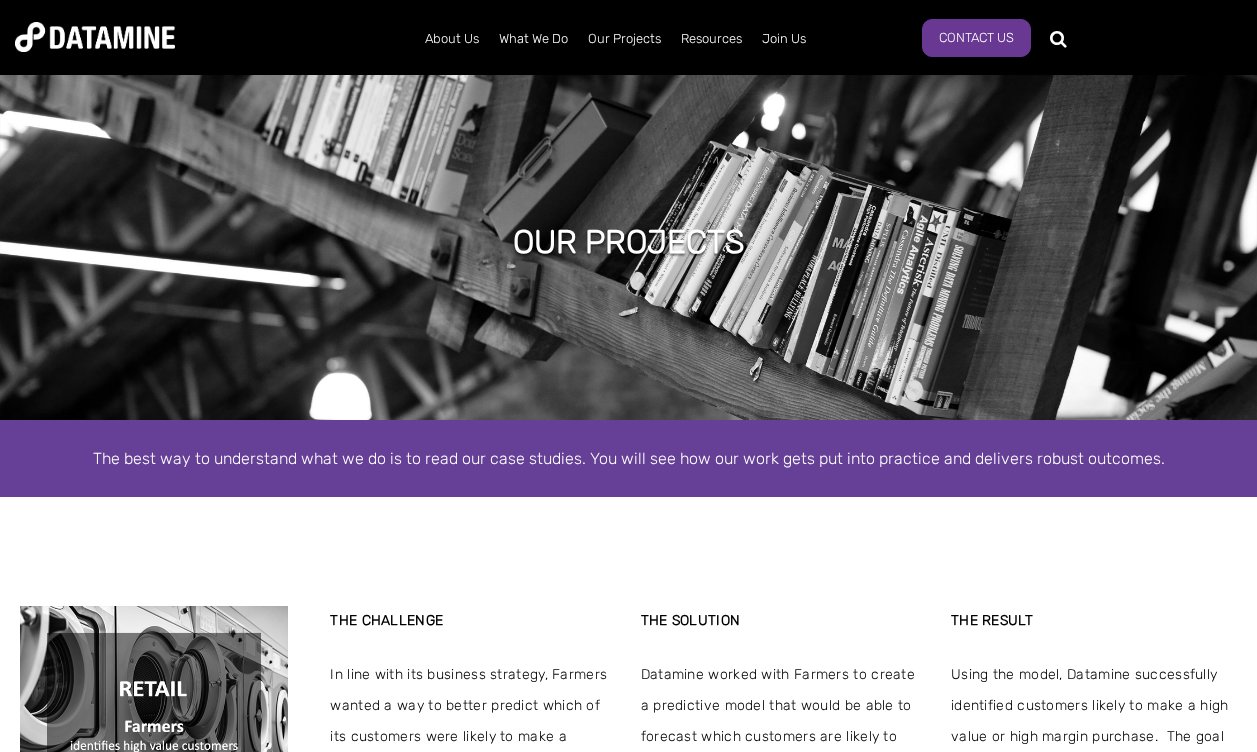 scroll, scrollTop: 352, scrollLeft: 0, axis: vertical 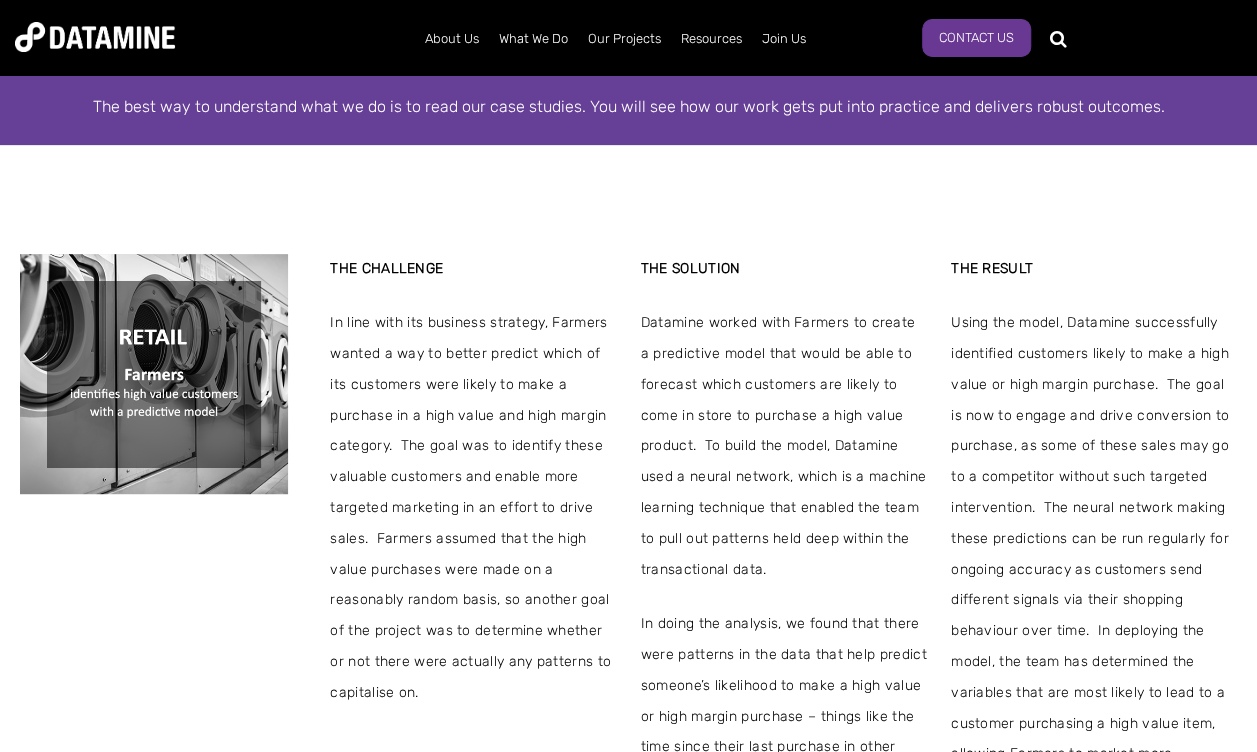 click on "About Us" at bounding box center [452, 39] 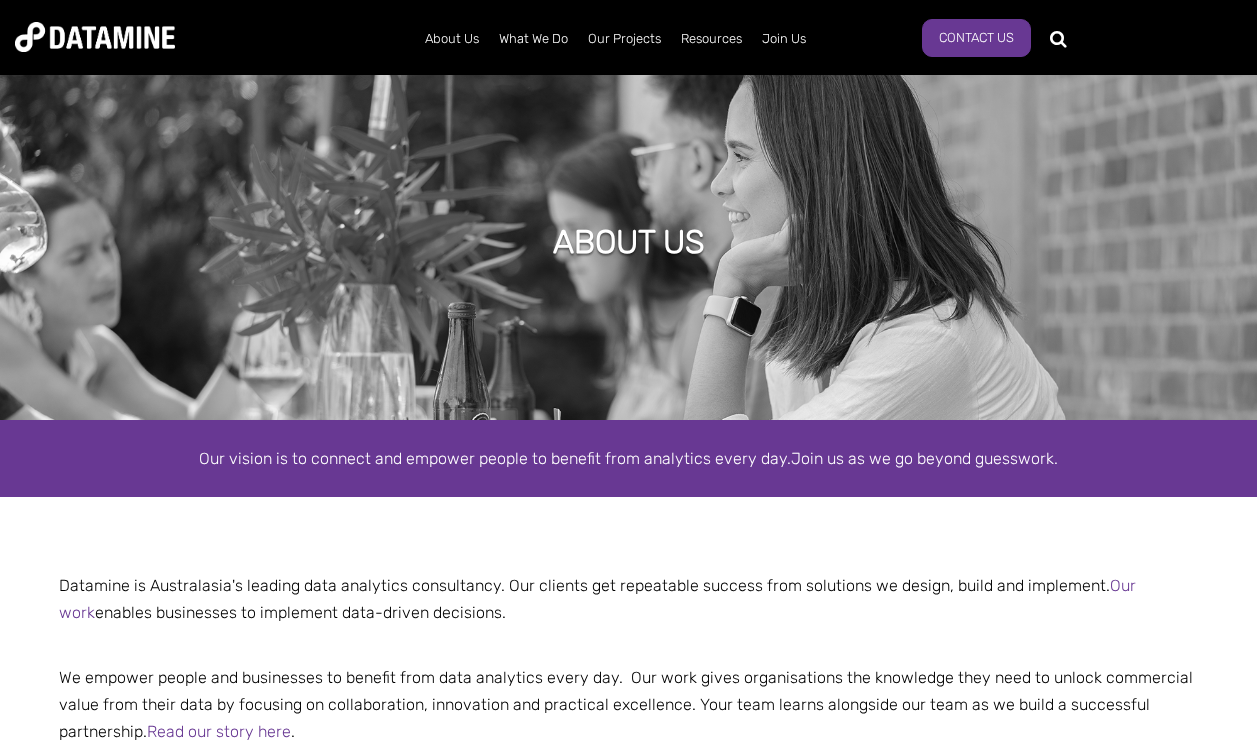 scroll, scrollTop: 0, scrollLeft: 0, axis: both 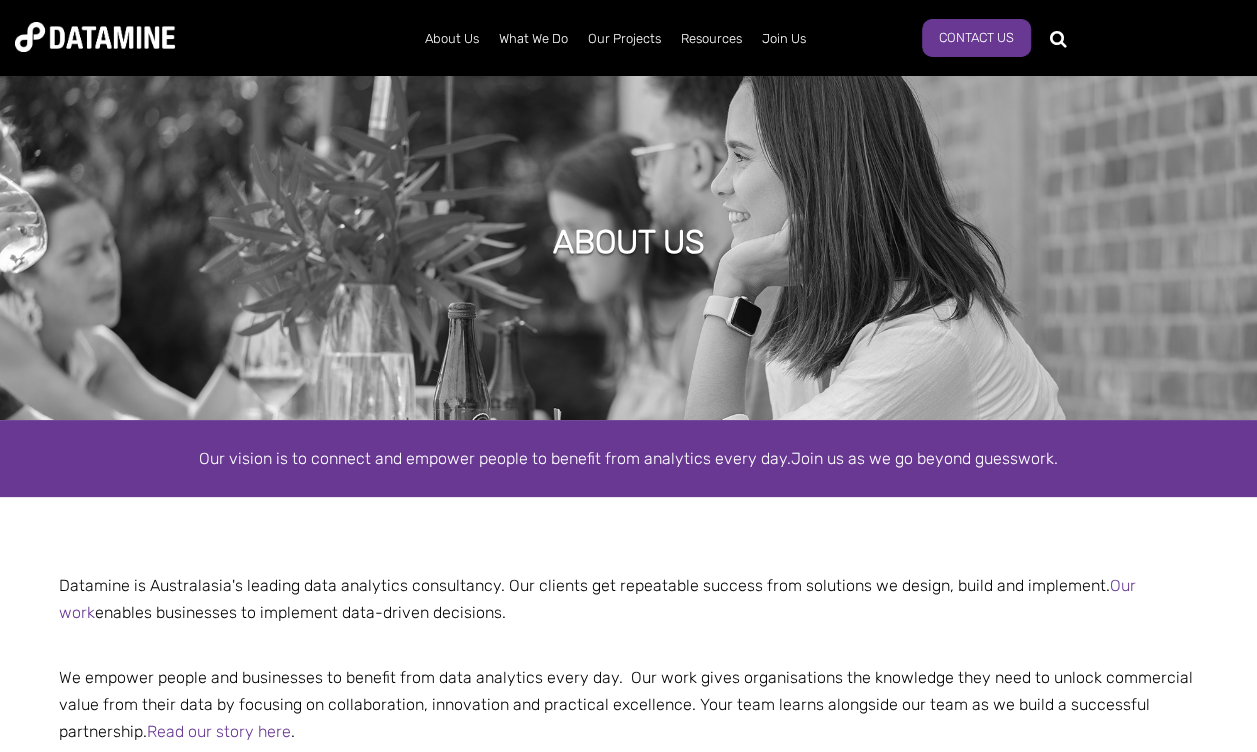 click on "Our People" at bounding box center [523, 135] 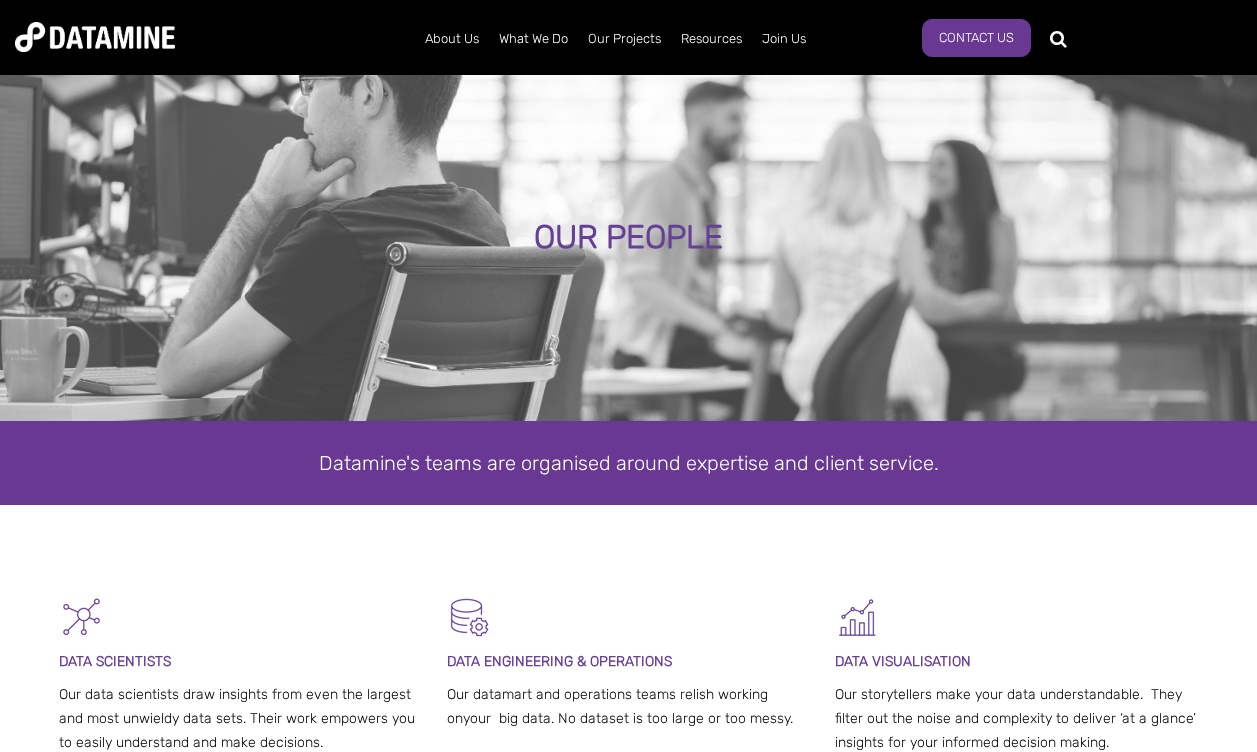 scroll, scrollTop: 0, scrollLeft: 0, axis: both 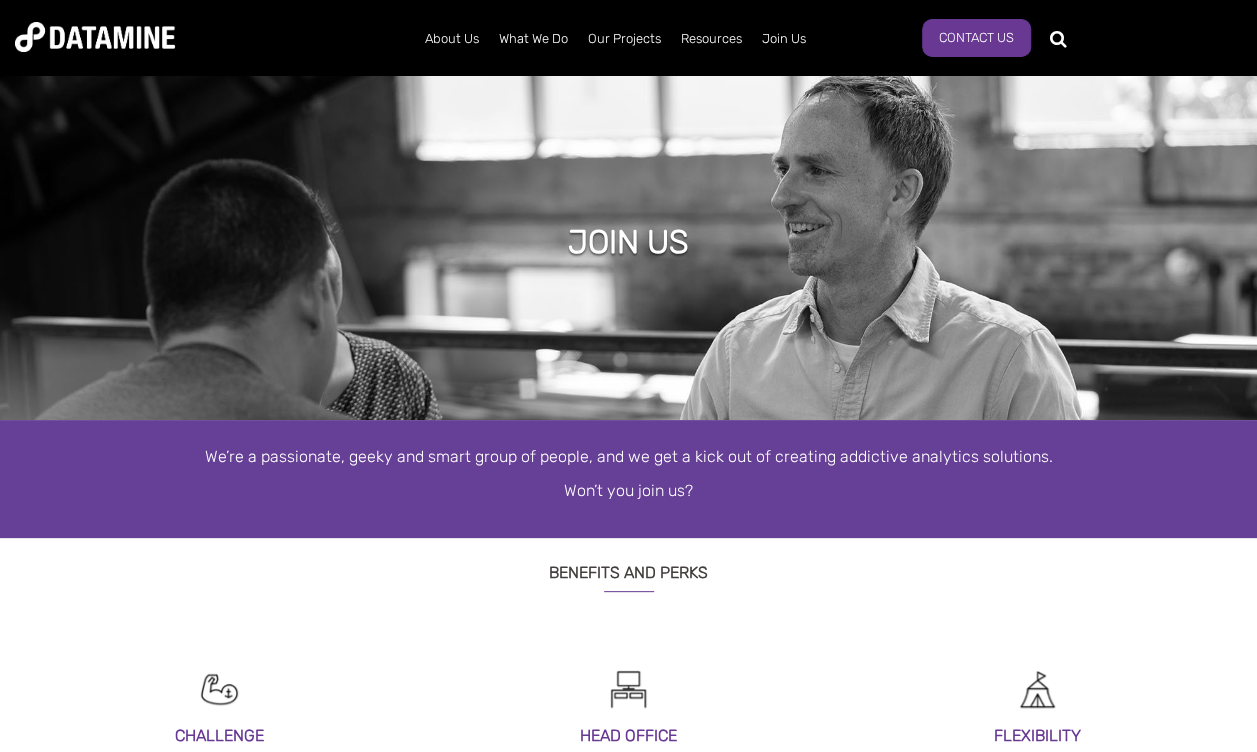 click on "Current Openings" at bounding box center [860, 78] 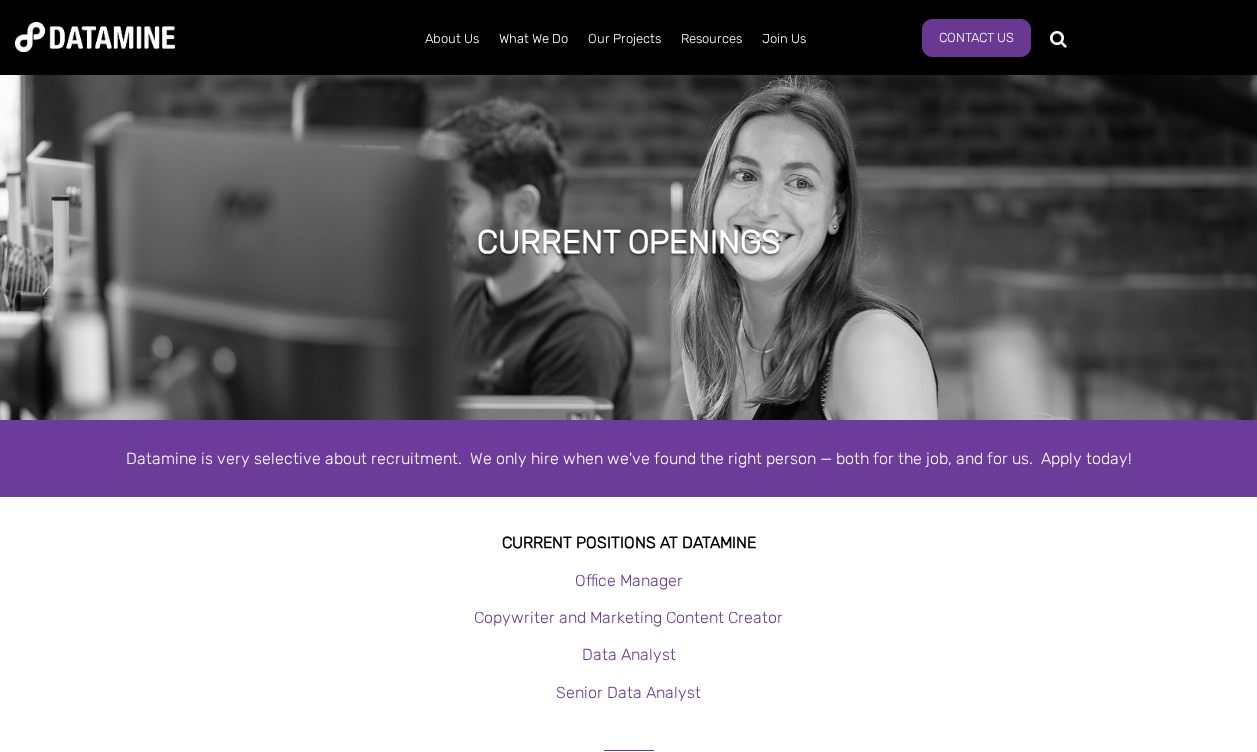scroll, scrollTop: 0, scrollLeft: 0, axis: both 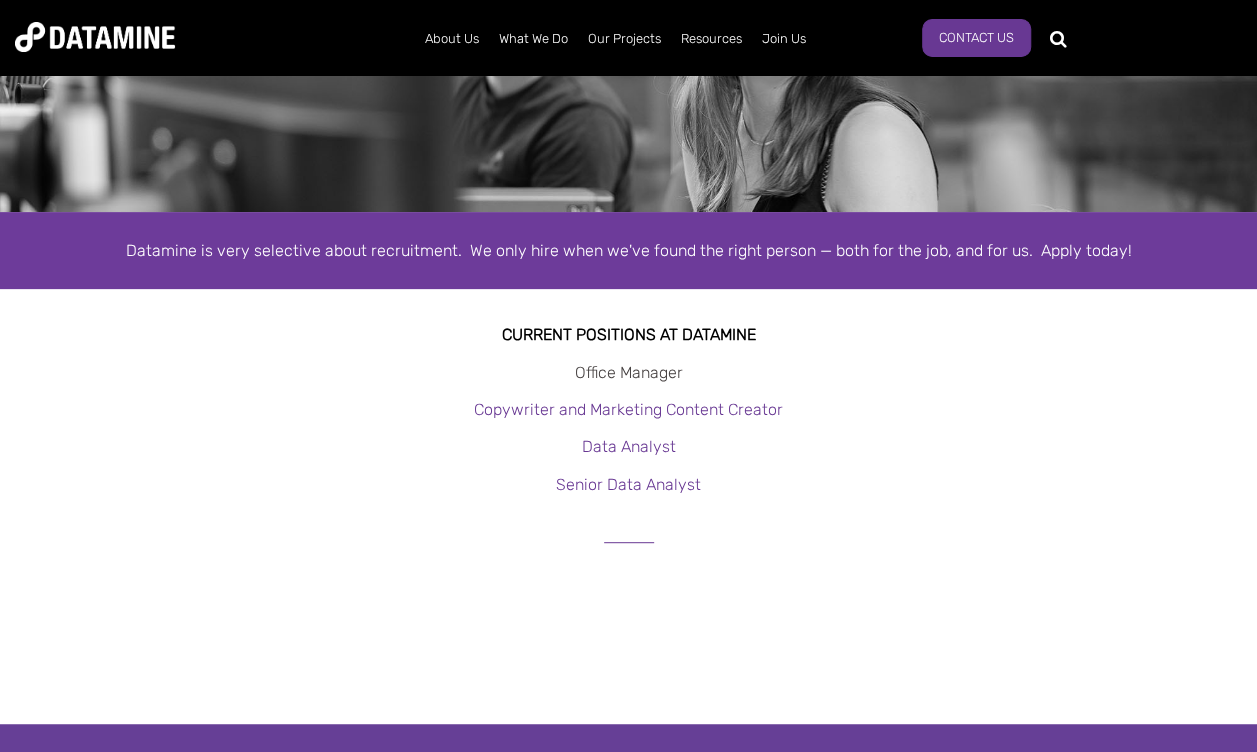 click on "Office Manager" at bounding box center (629, 372) 